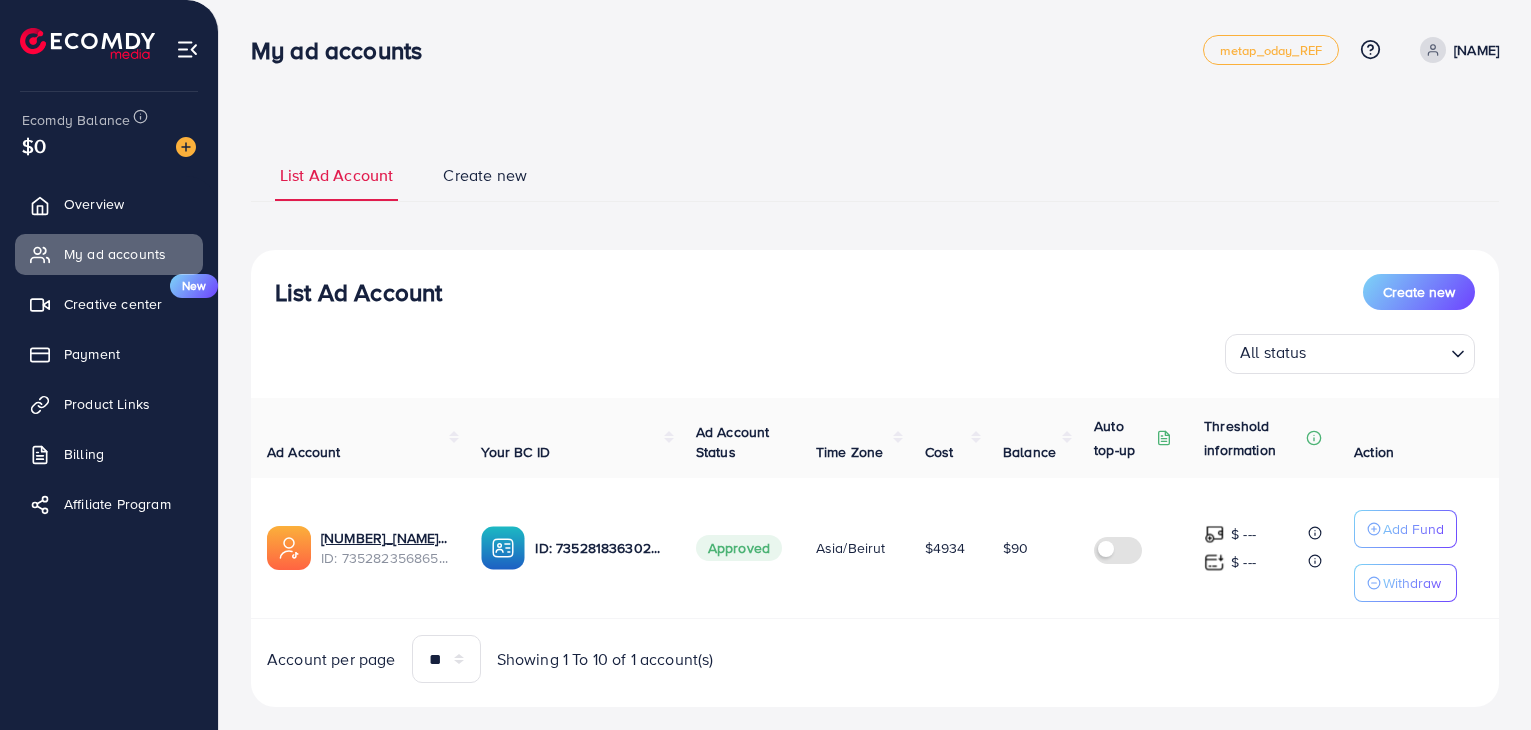 scroll, scrollTop: 0, scrollLeft: 0, axis: both 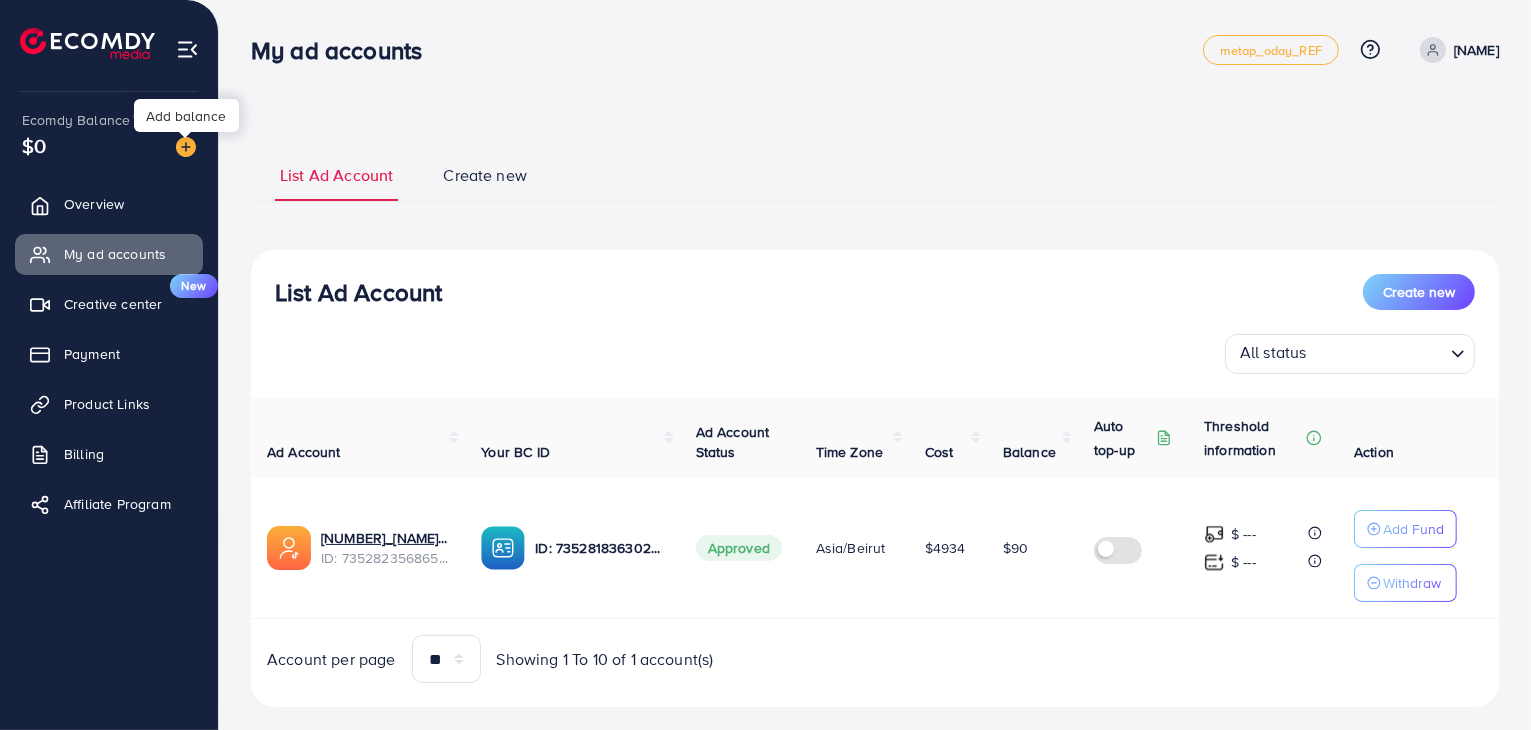 click at bounding box center (186, 147) 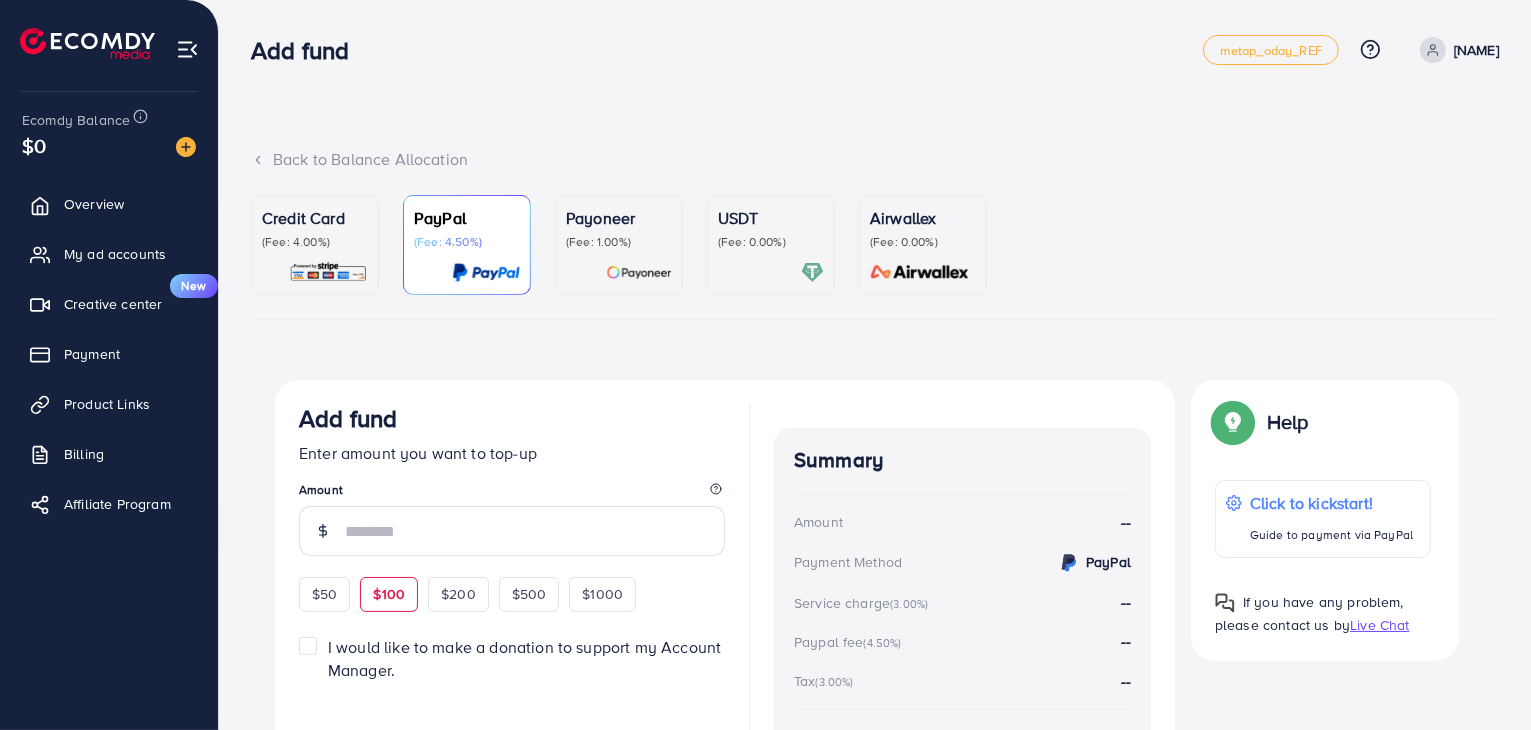 click on "$100" at bounding box center (389, 594) 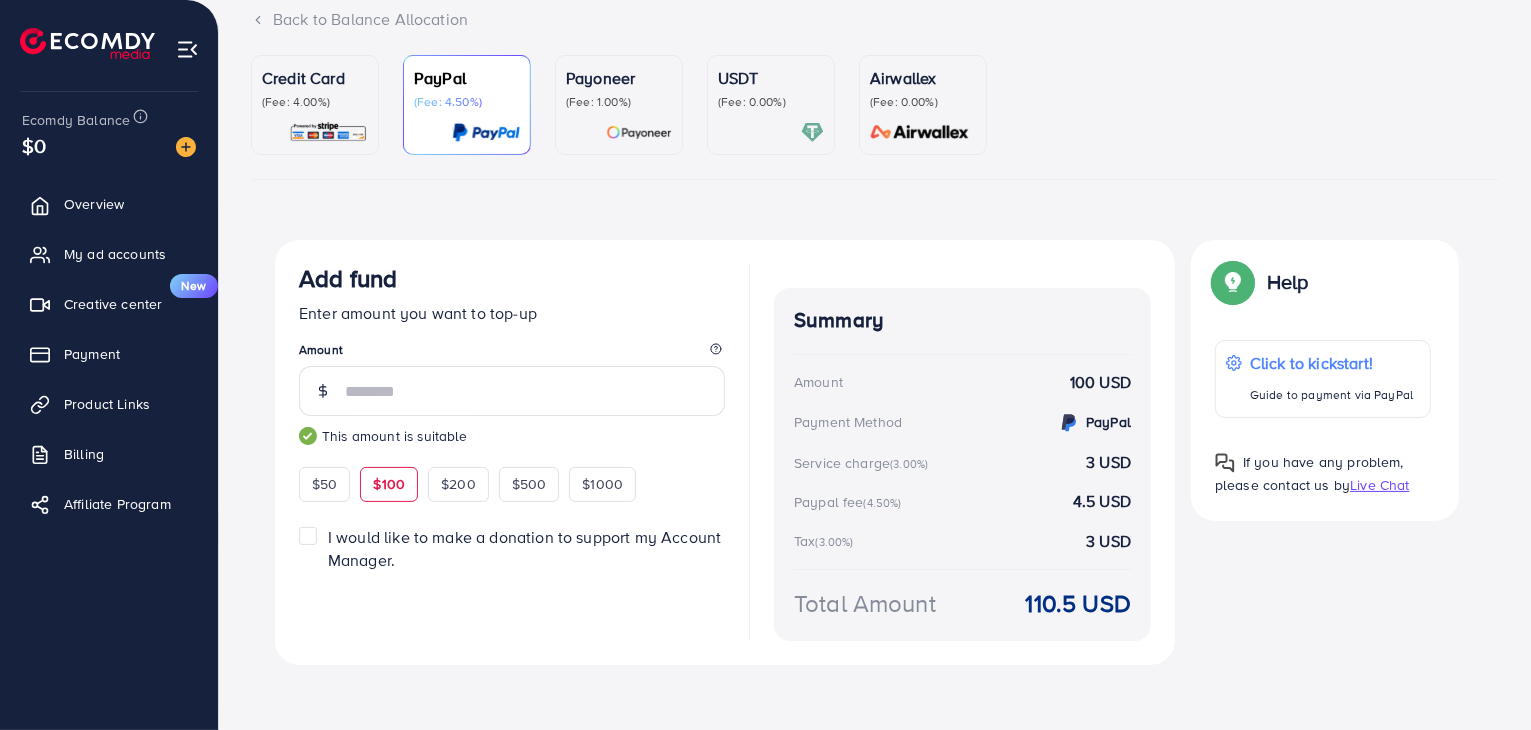 scroll, scrollTop: 147, scrollLeft: 0, axis: vertical 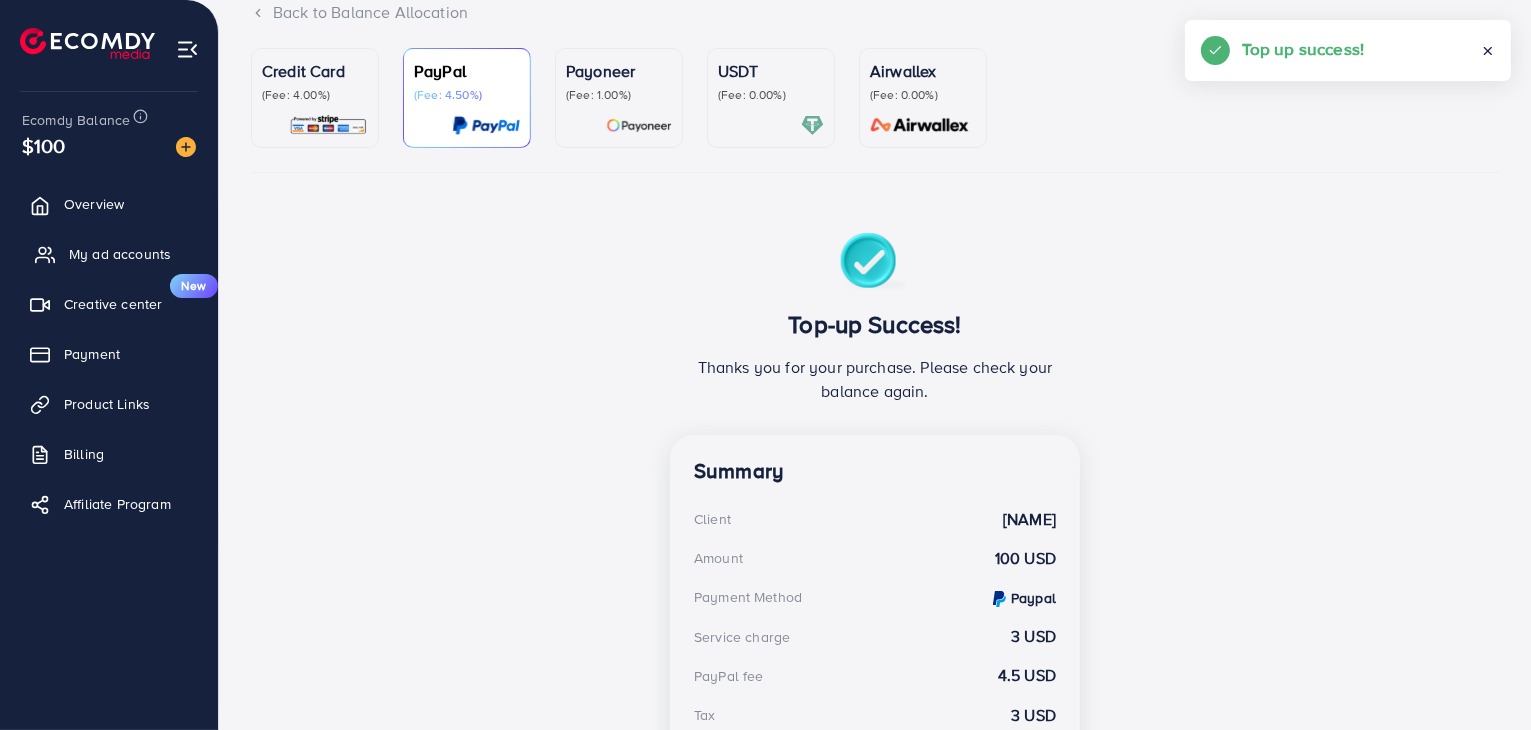 click on "My ad accounts" at bounding box center (109, 254) 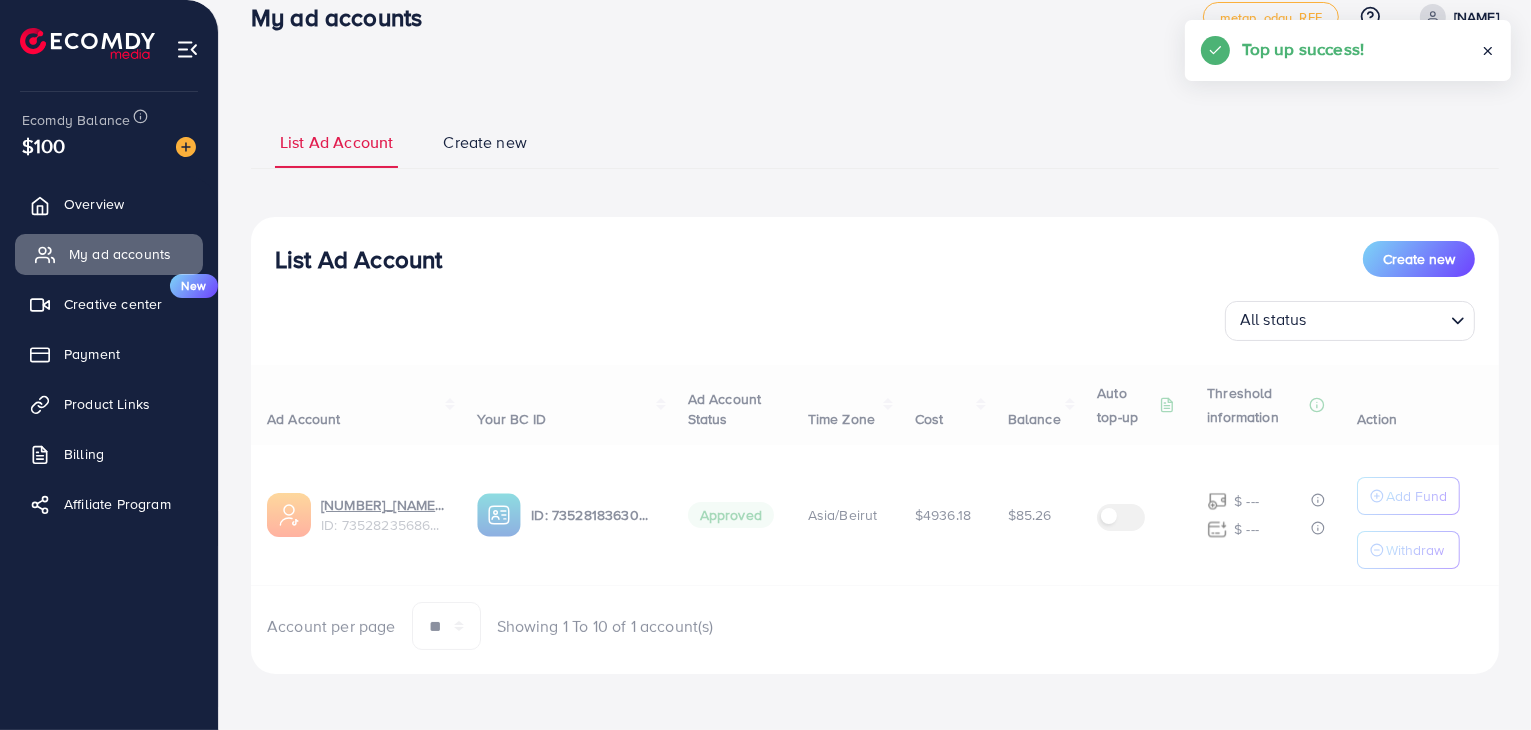 scroll, scrollTop: 0, scrollLeft: 0, axis: both 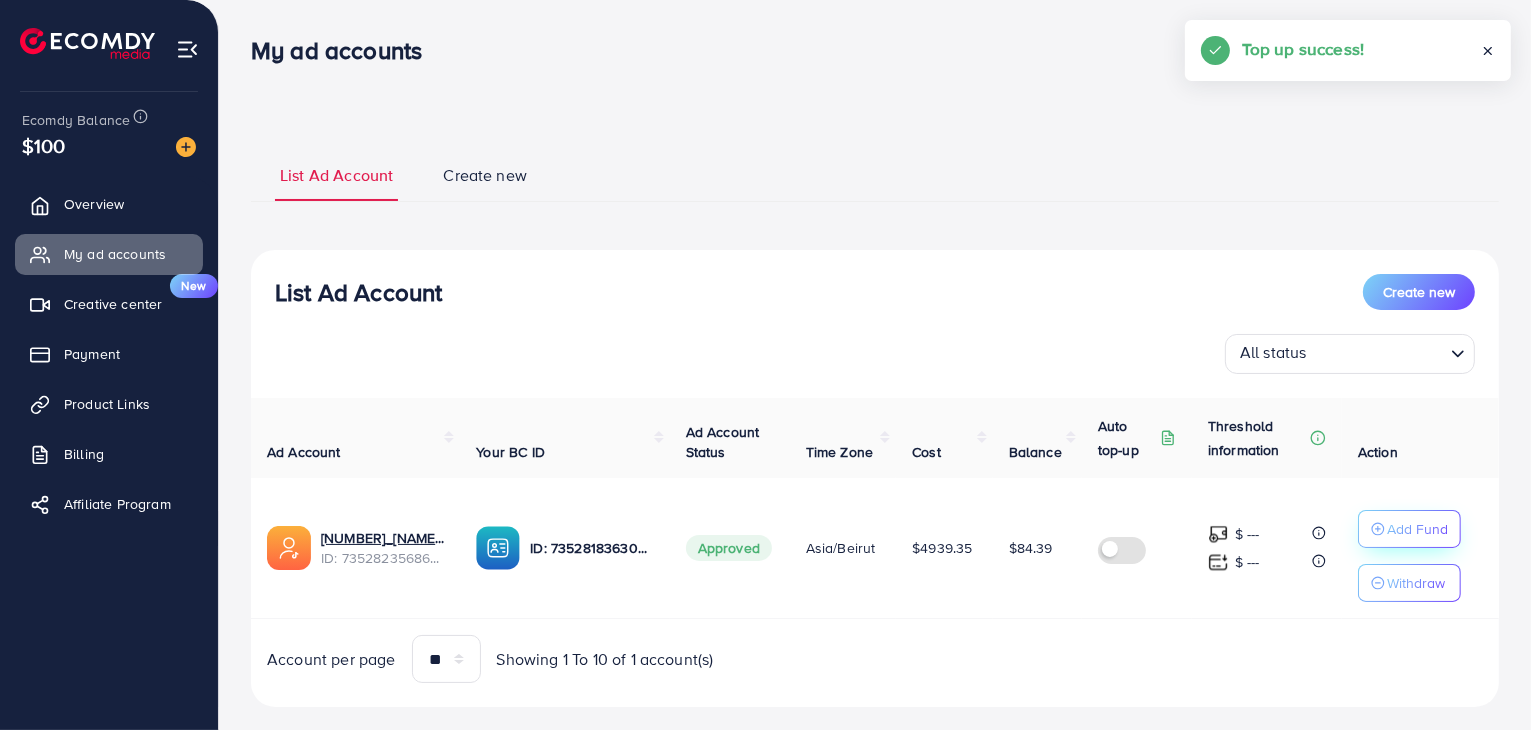 click on "Add Fund" at bounding box center (1417, 529) 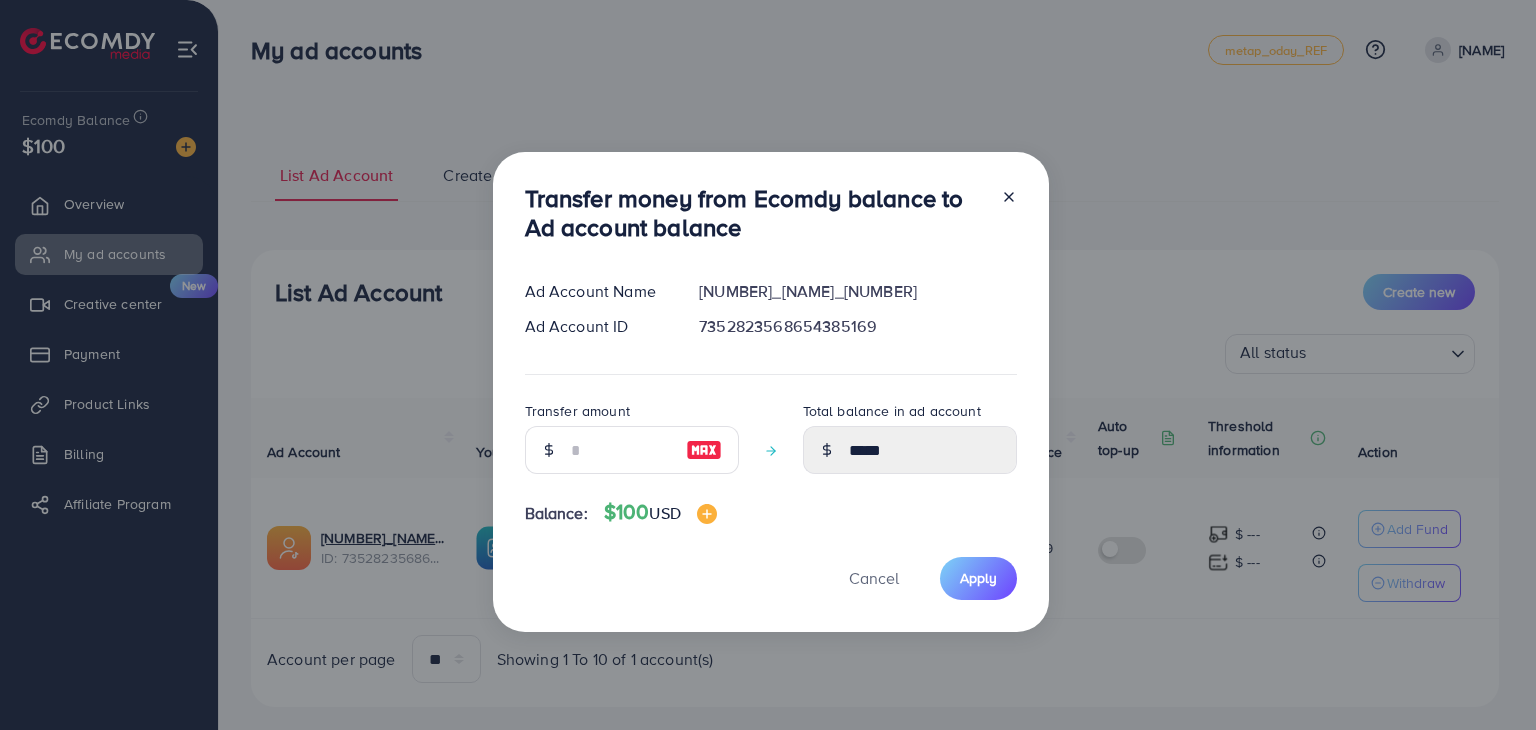 click at bounding box center (704, 450) 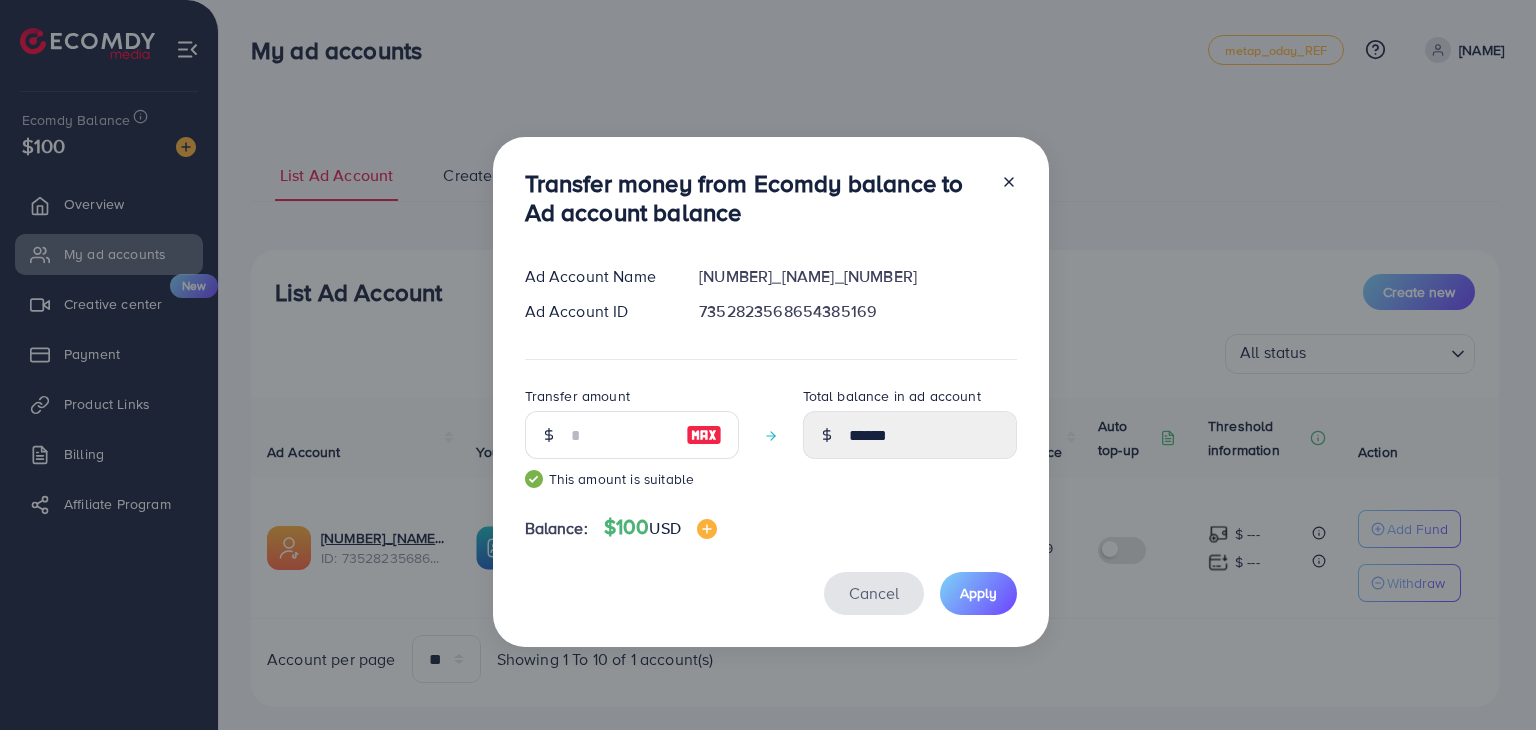 click on "Cancel" at bounding box center (874, 593) 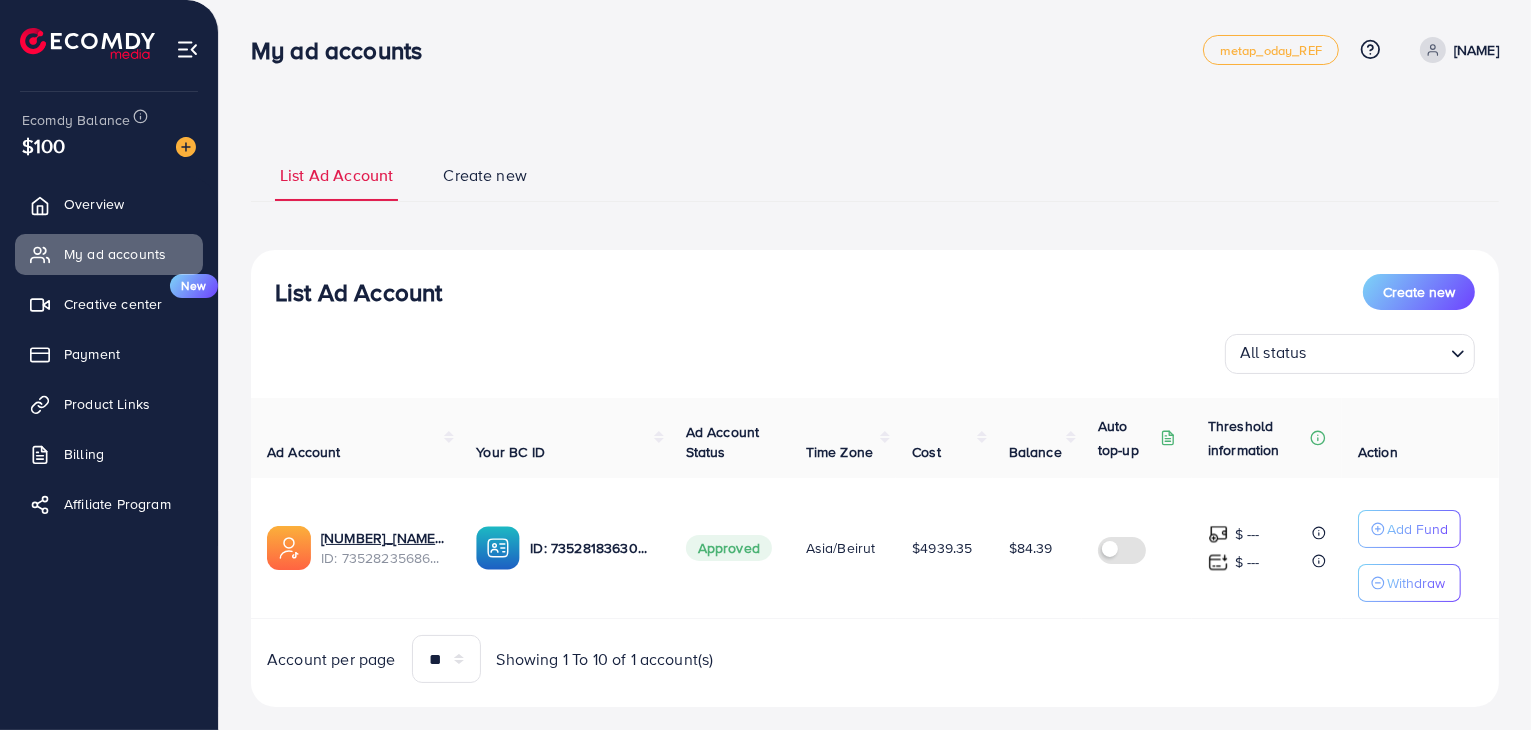 click 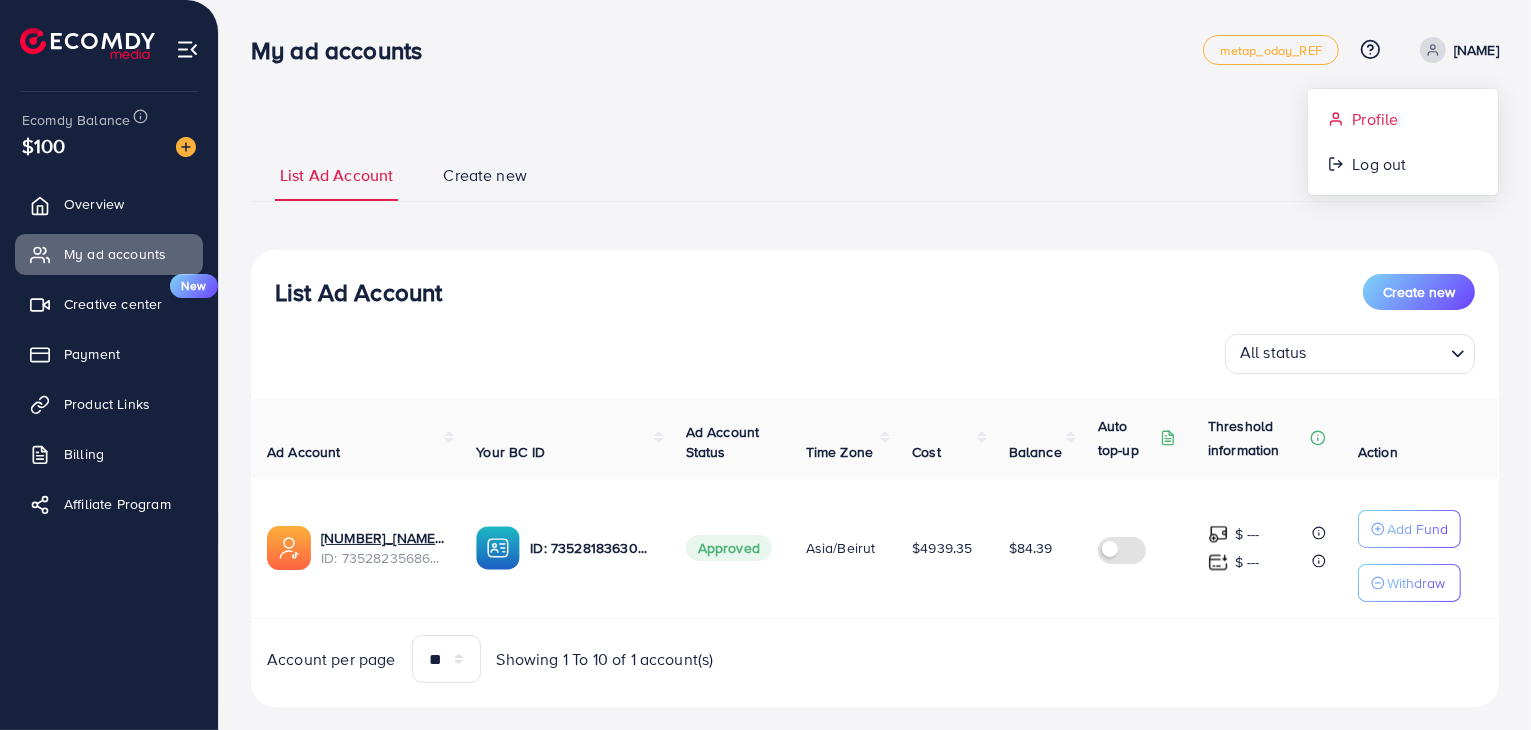 click on "Profile" at bounding box center [1375, 119] 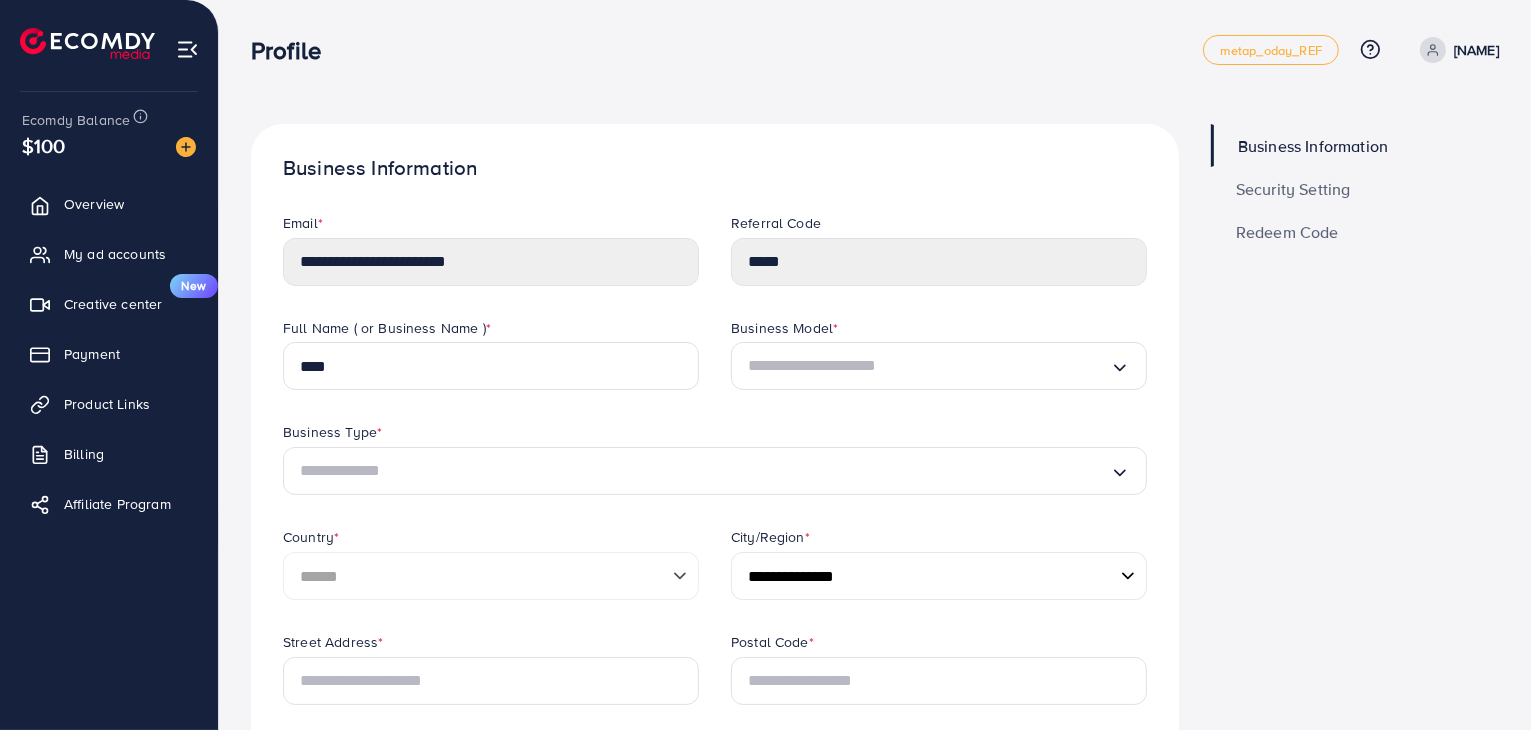 click 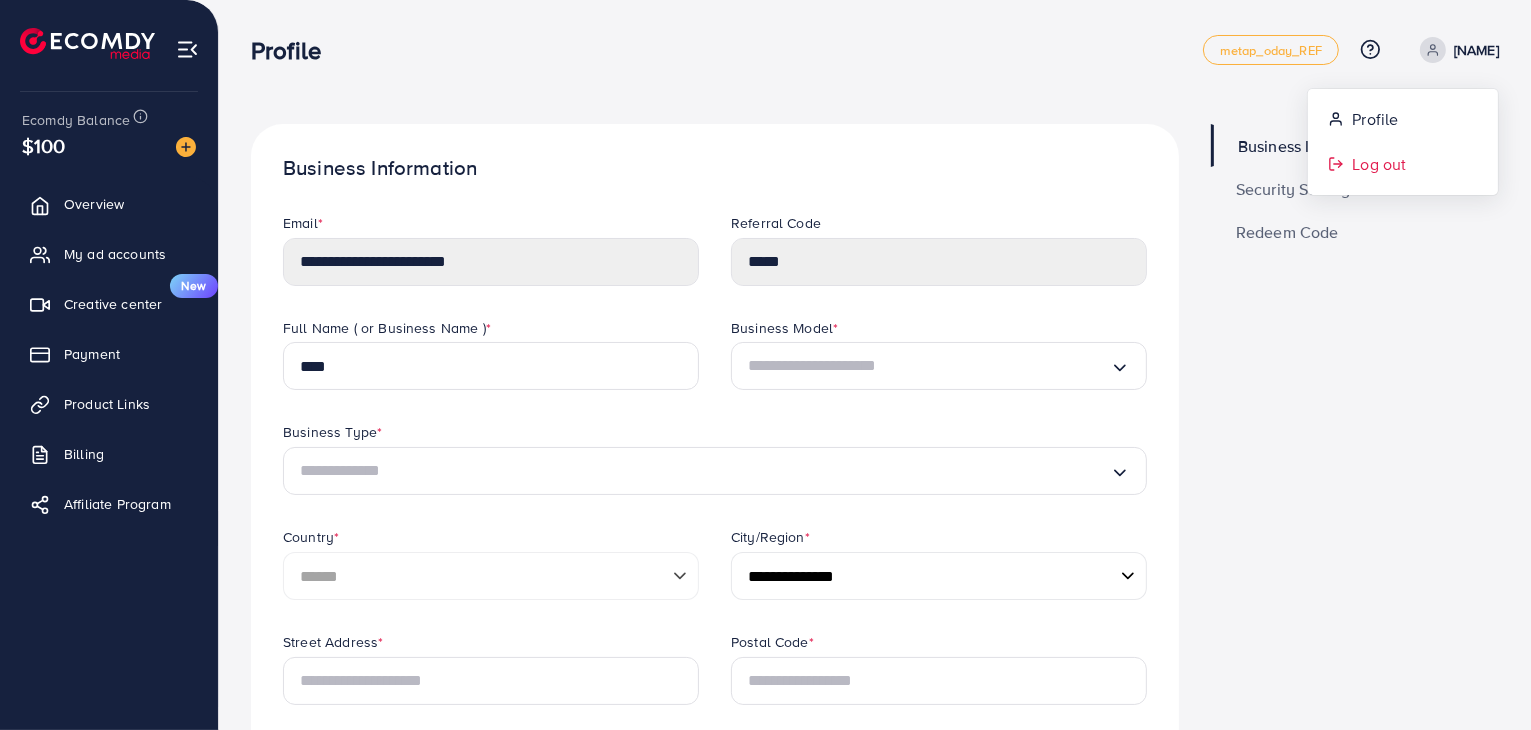 click on "Log out" at bounding box center [1403, 164] 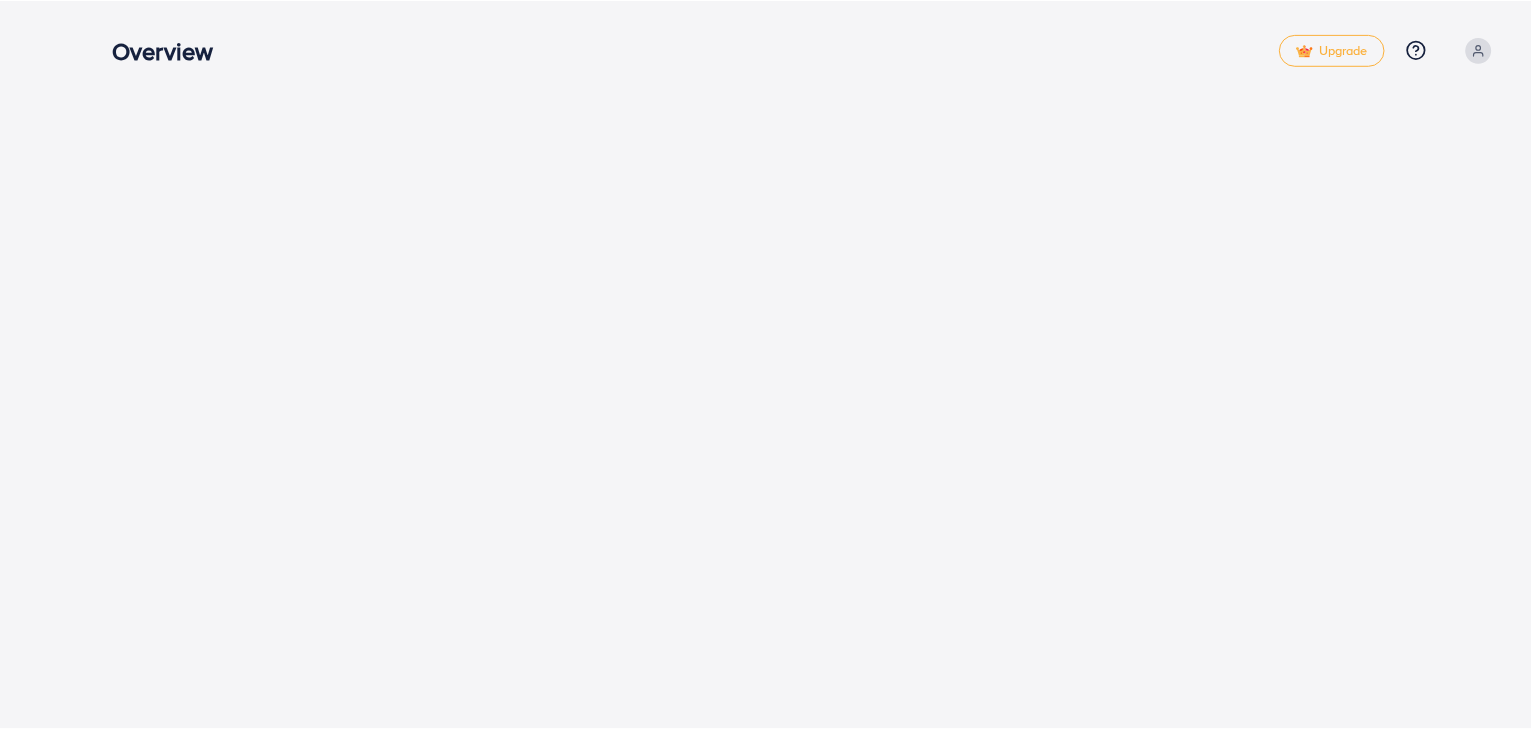 scroll, scrollTop: 0, scrollLeft: 0, axis: both 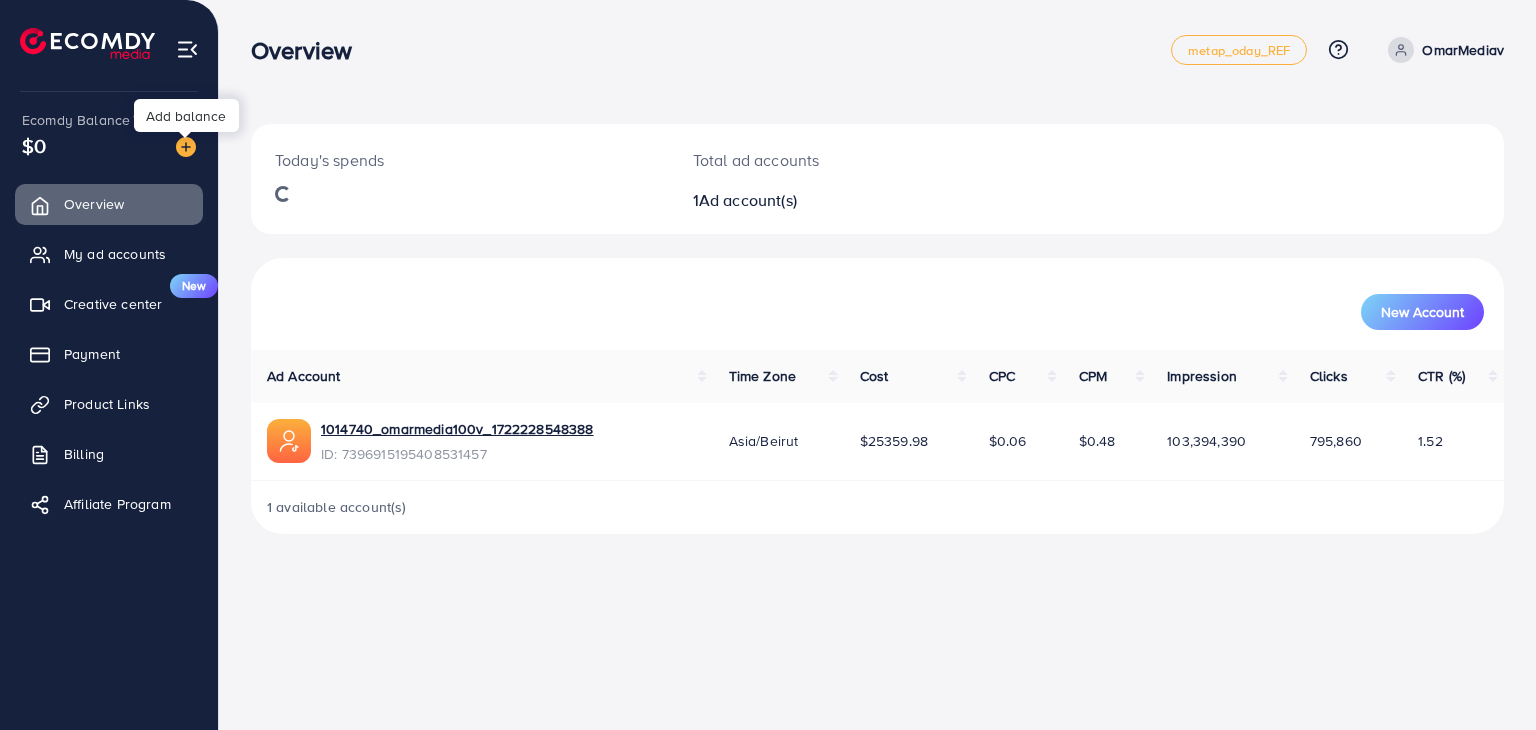 click at bounding box center (186, 147) 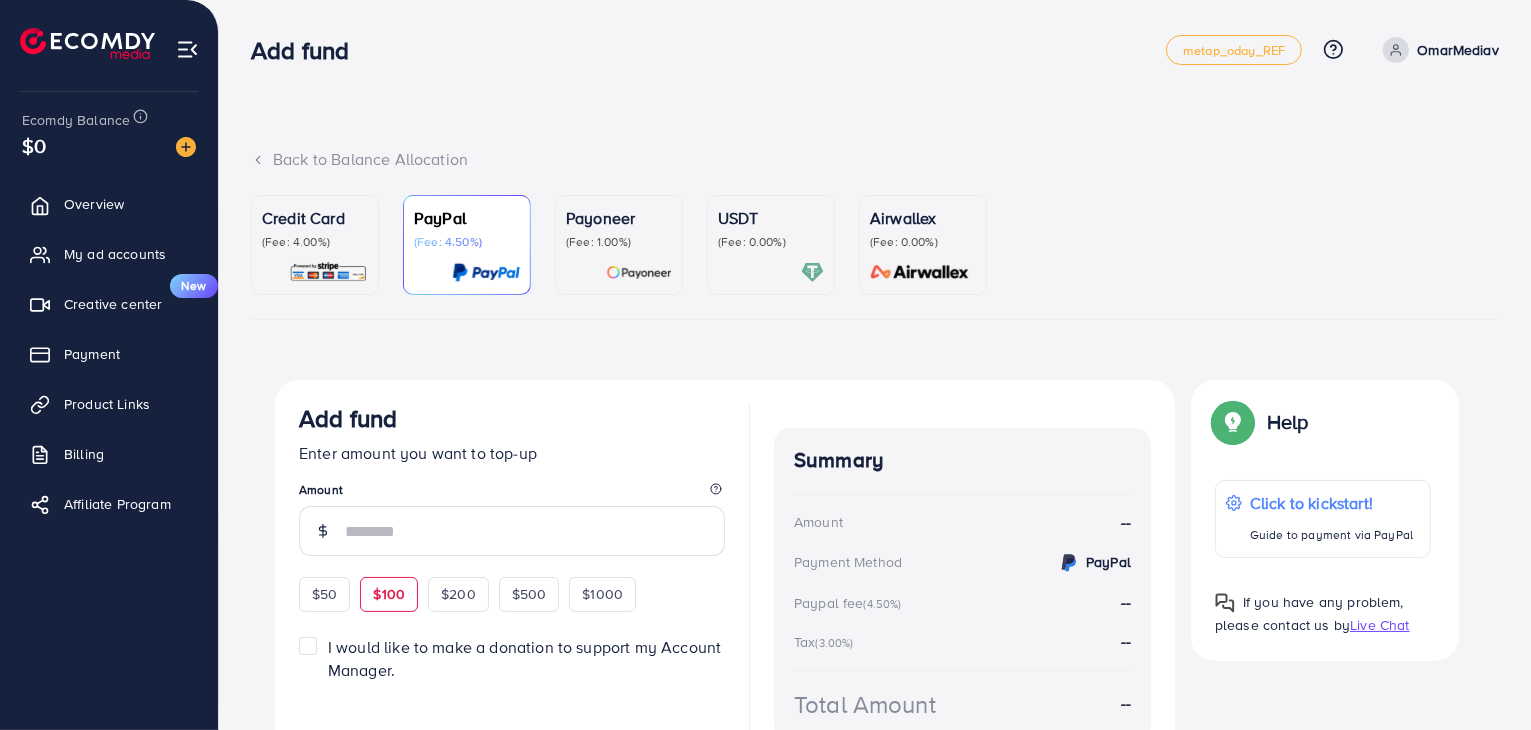 click on "$100" at bounding box center (389, 594) 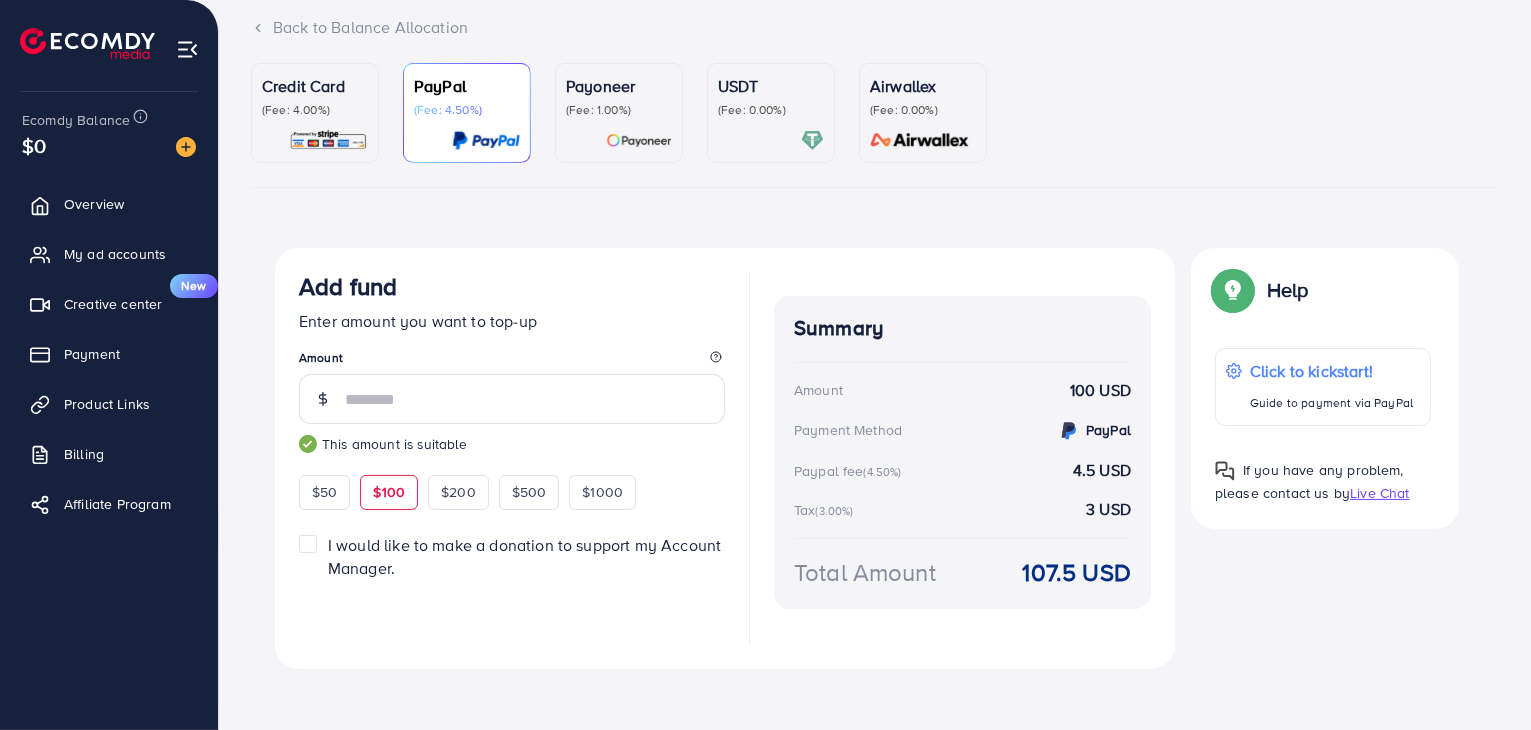 scroll, scrollTop: 142, scrollLeft: 0, axis: vertical 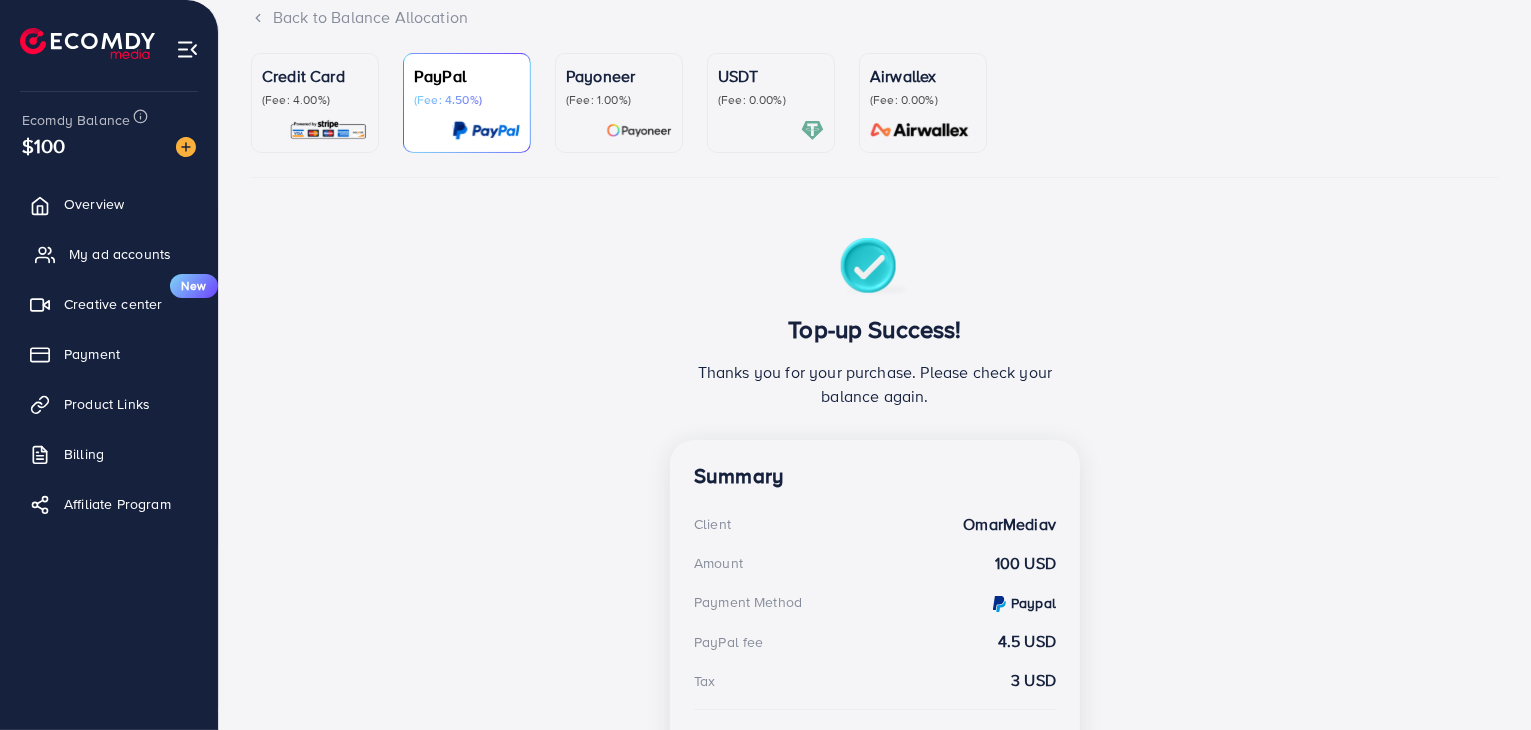 click on "My ad accounts" at bounding box center [109, 254] 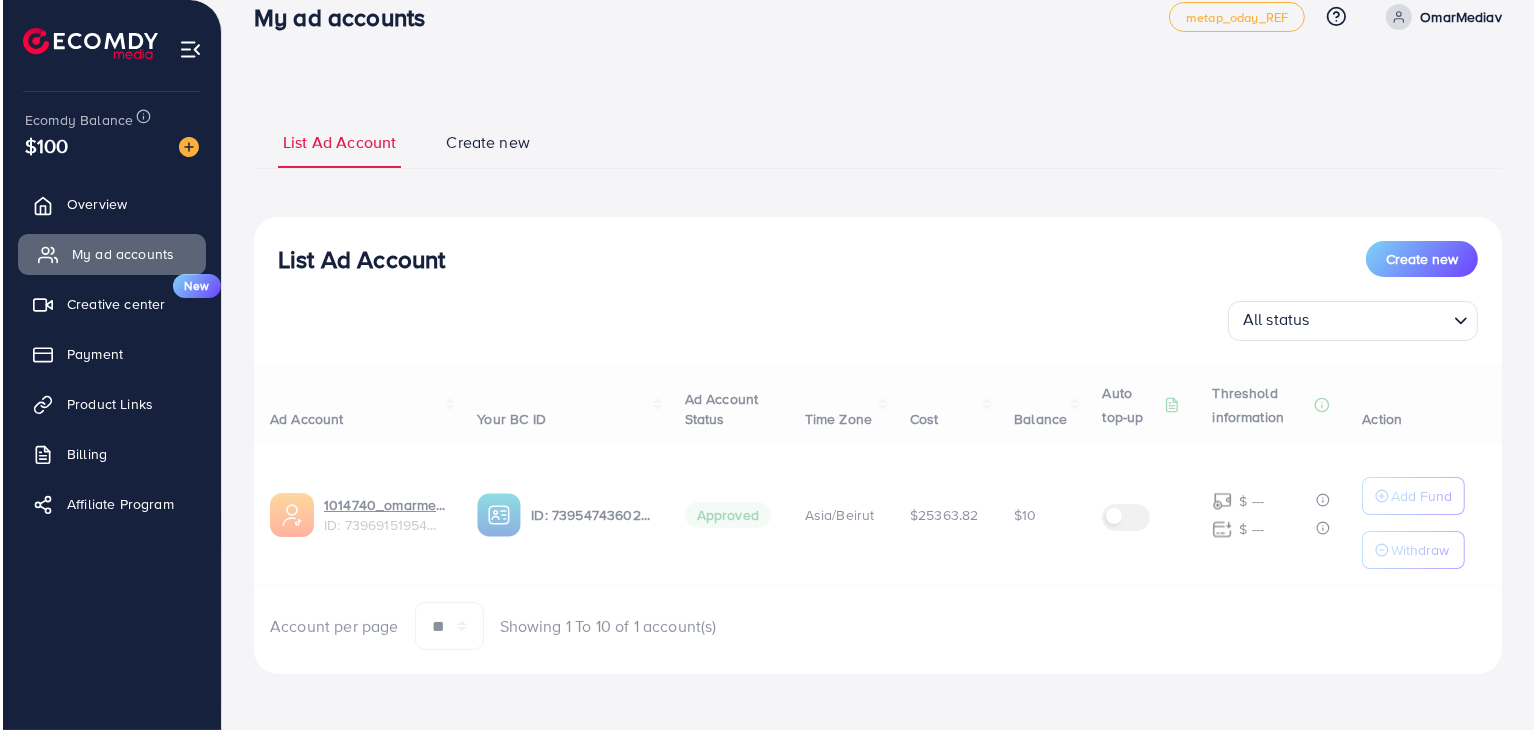 scroll, scrollTop: 0, scrollLeft: 0, axis: both 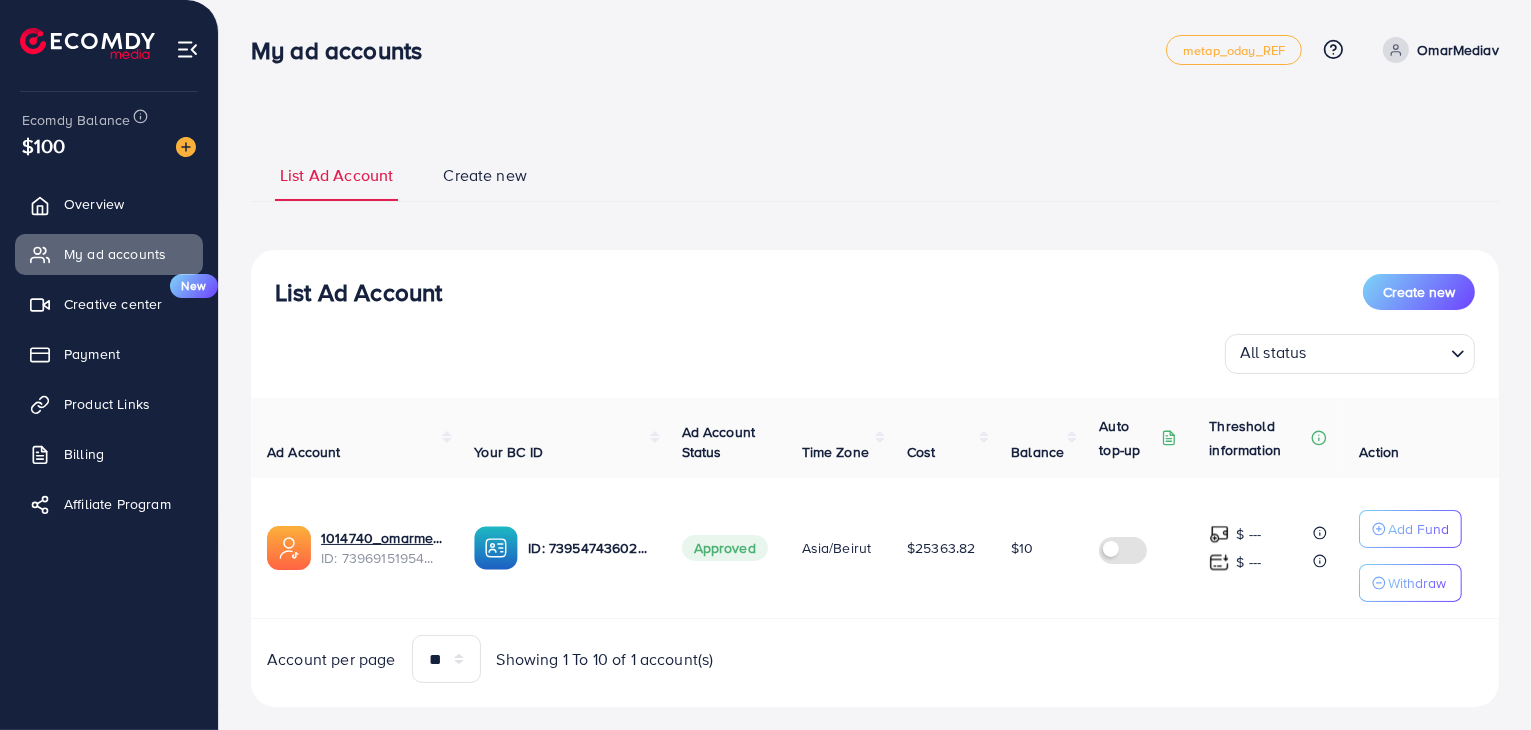 click on "Add Fund   Withdraw" at bounding box center (1410, 556) 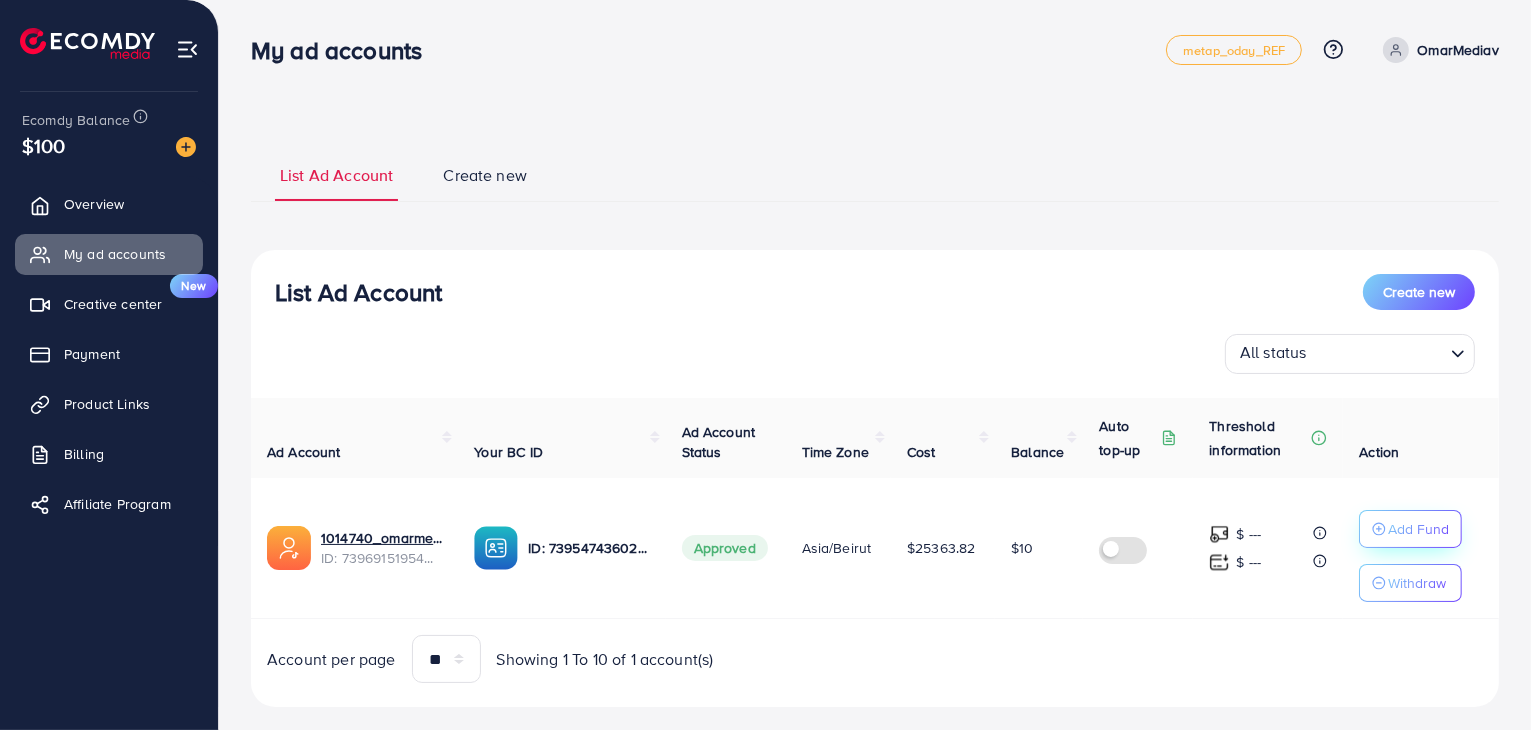 click on "Add Fund" at bounding box center (1418, 529) 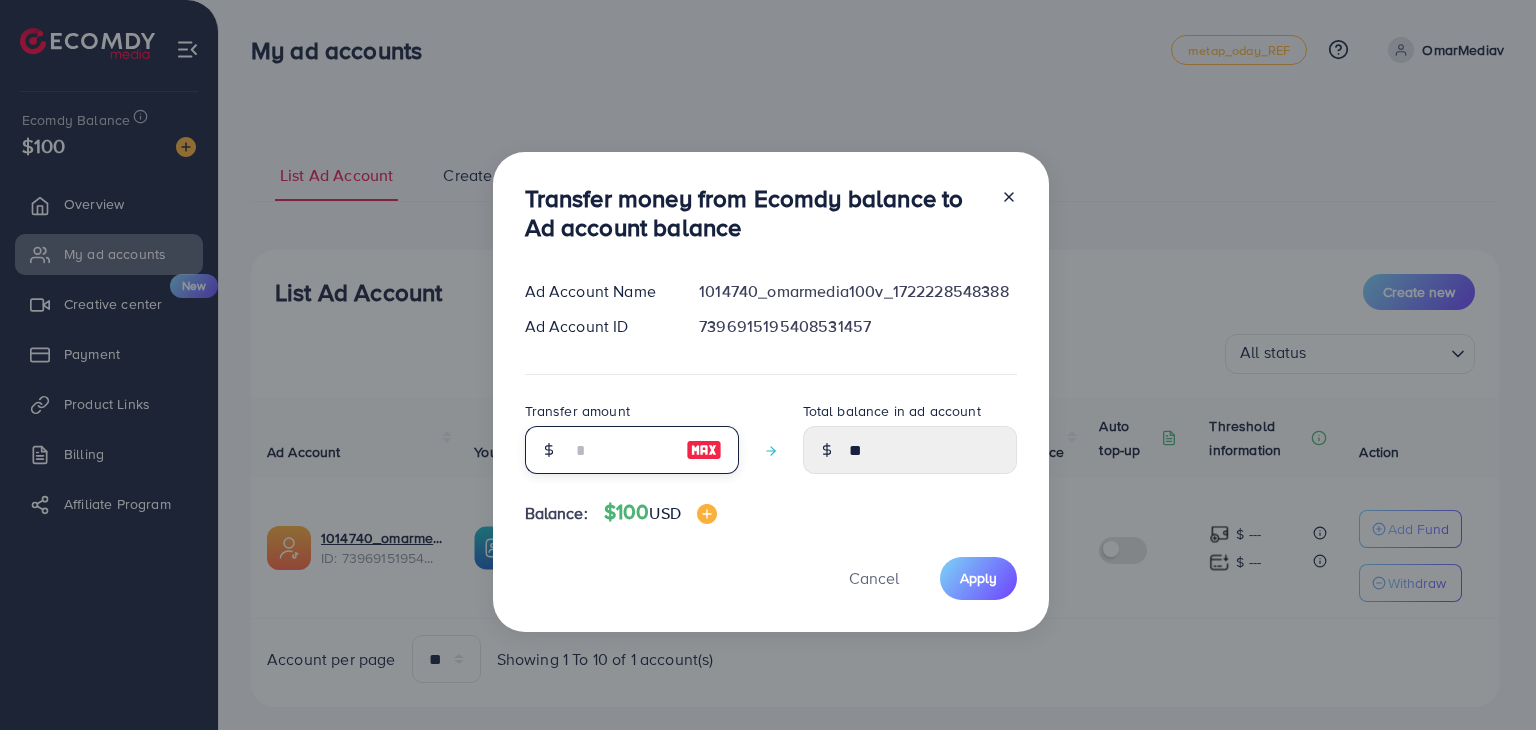 click at bounding box center (621, 450) 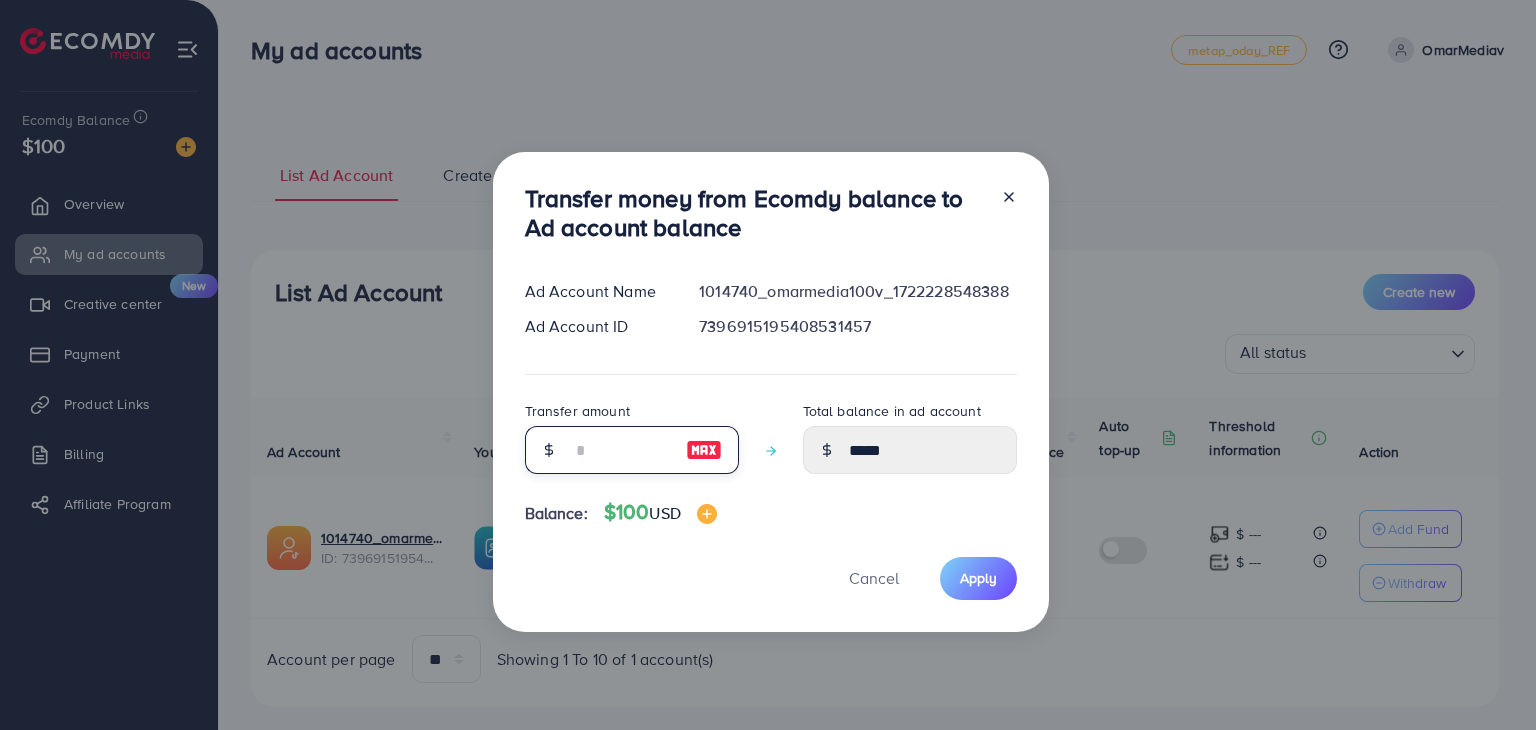 type on "**" 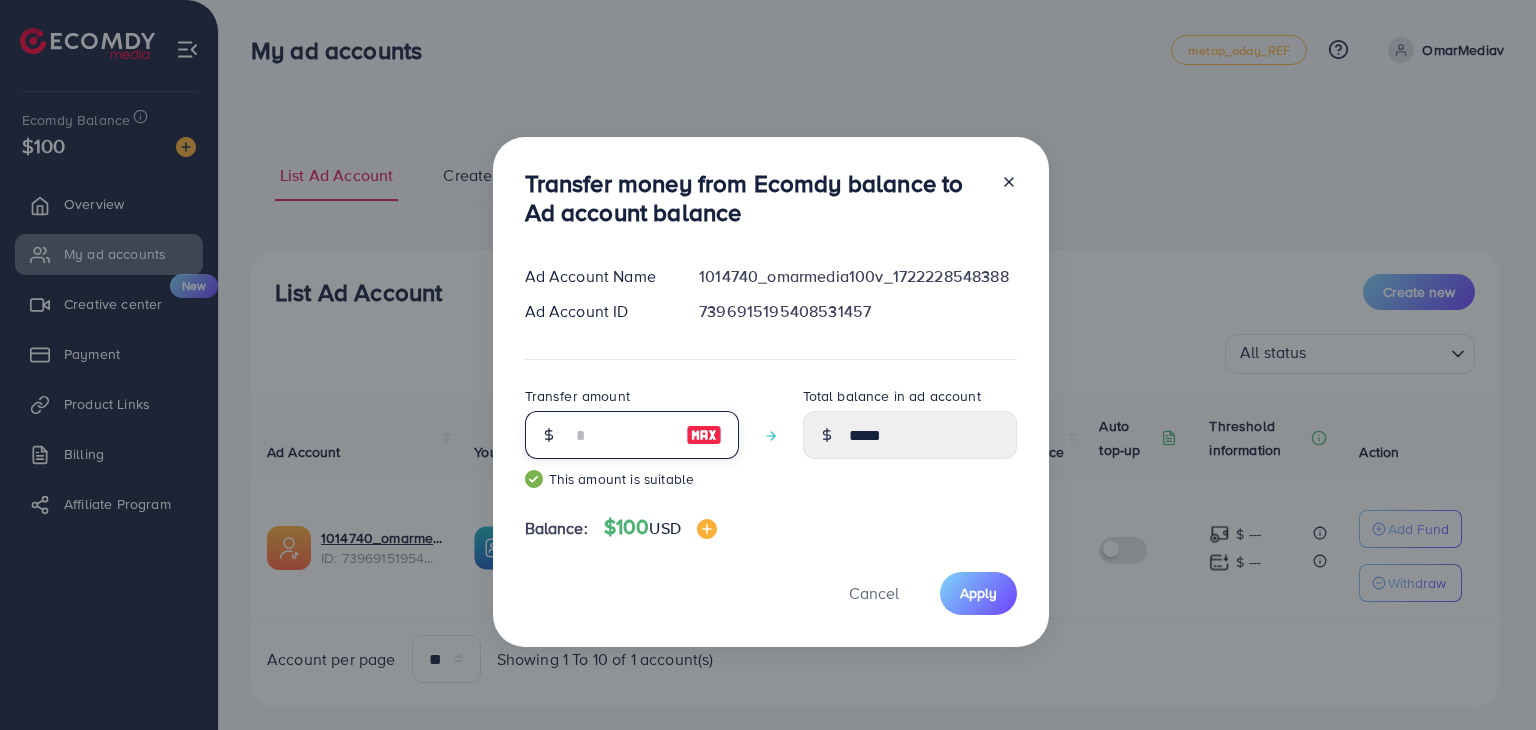 type on "******" 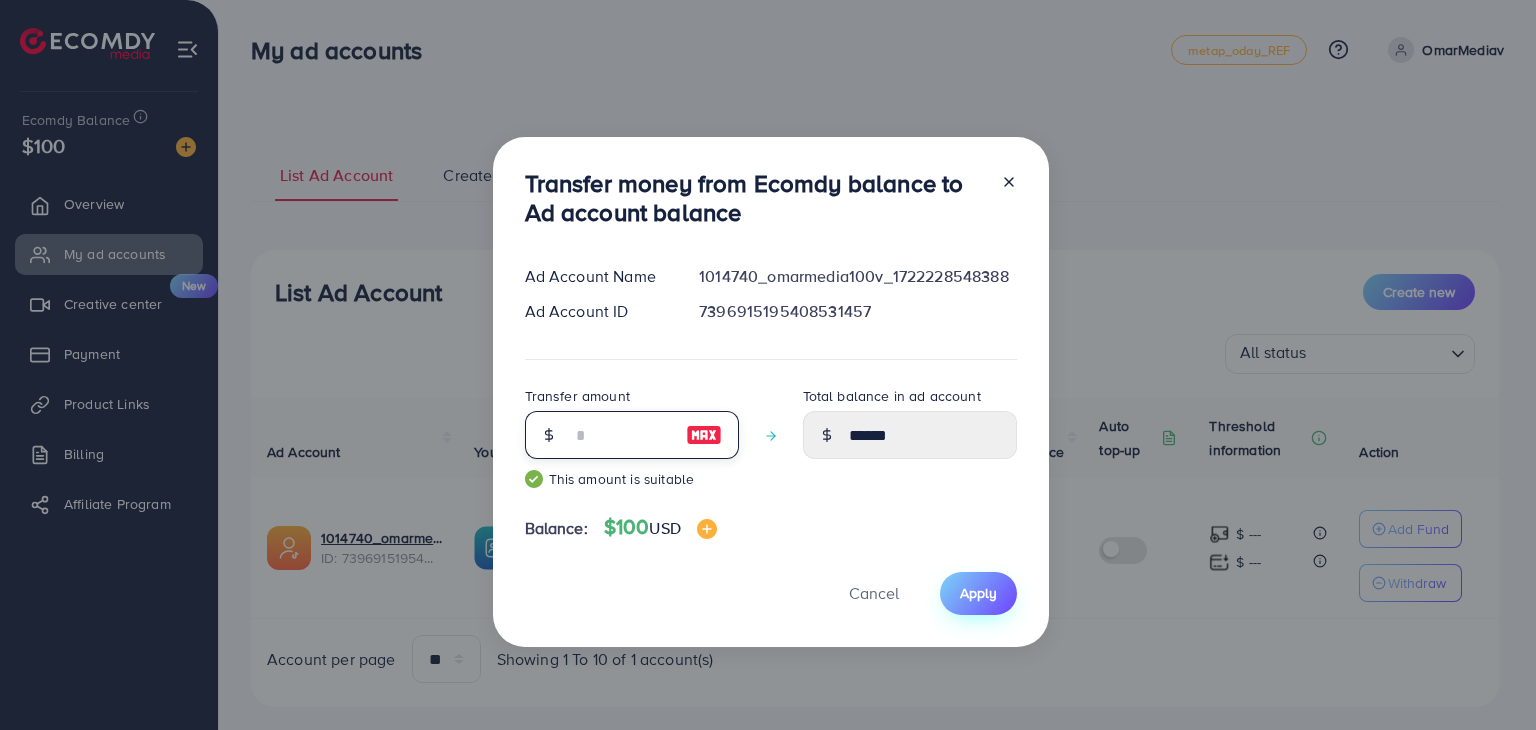 type on "**" 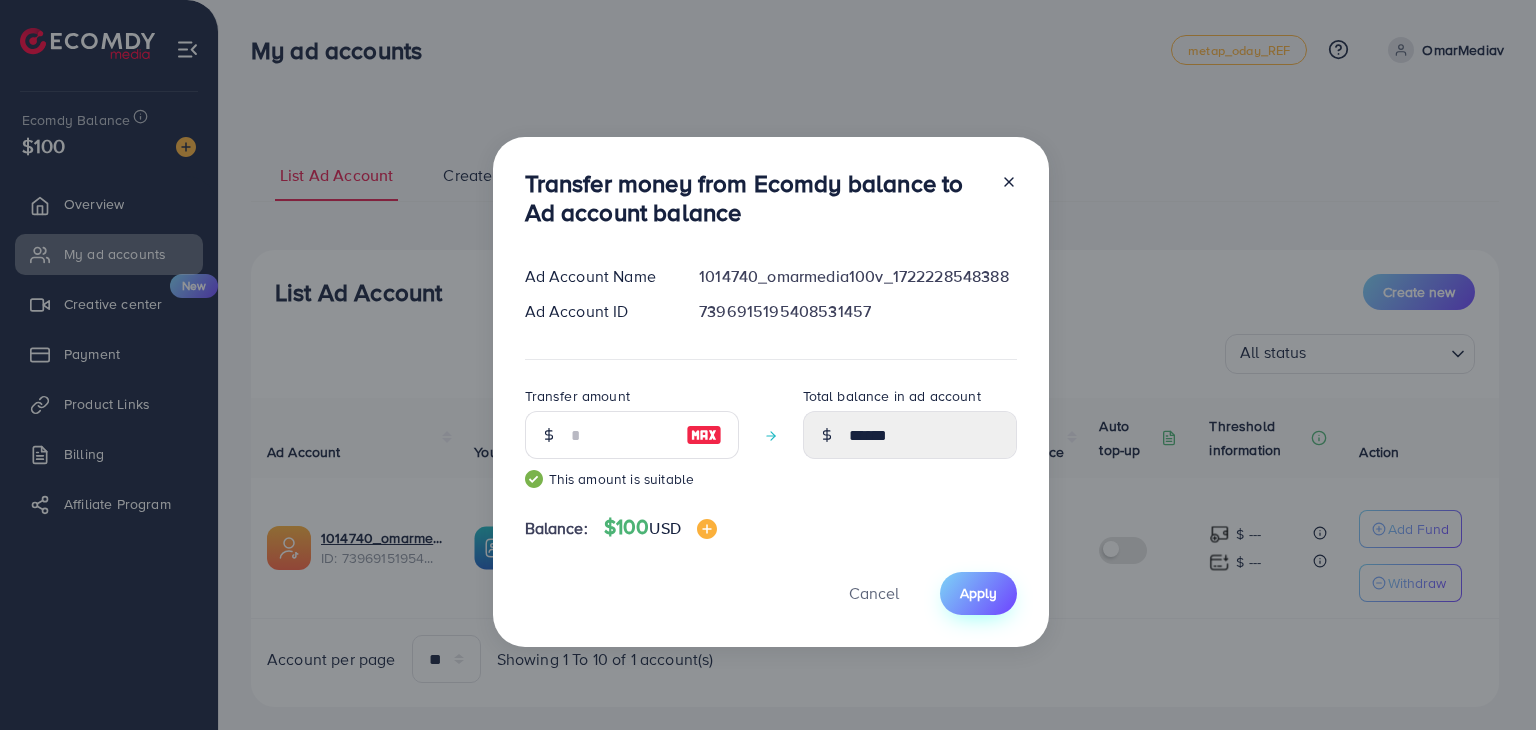 click on "Apply" at bounding box center (978, 593) 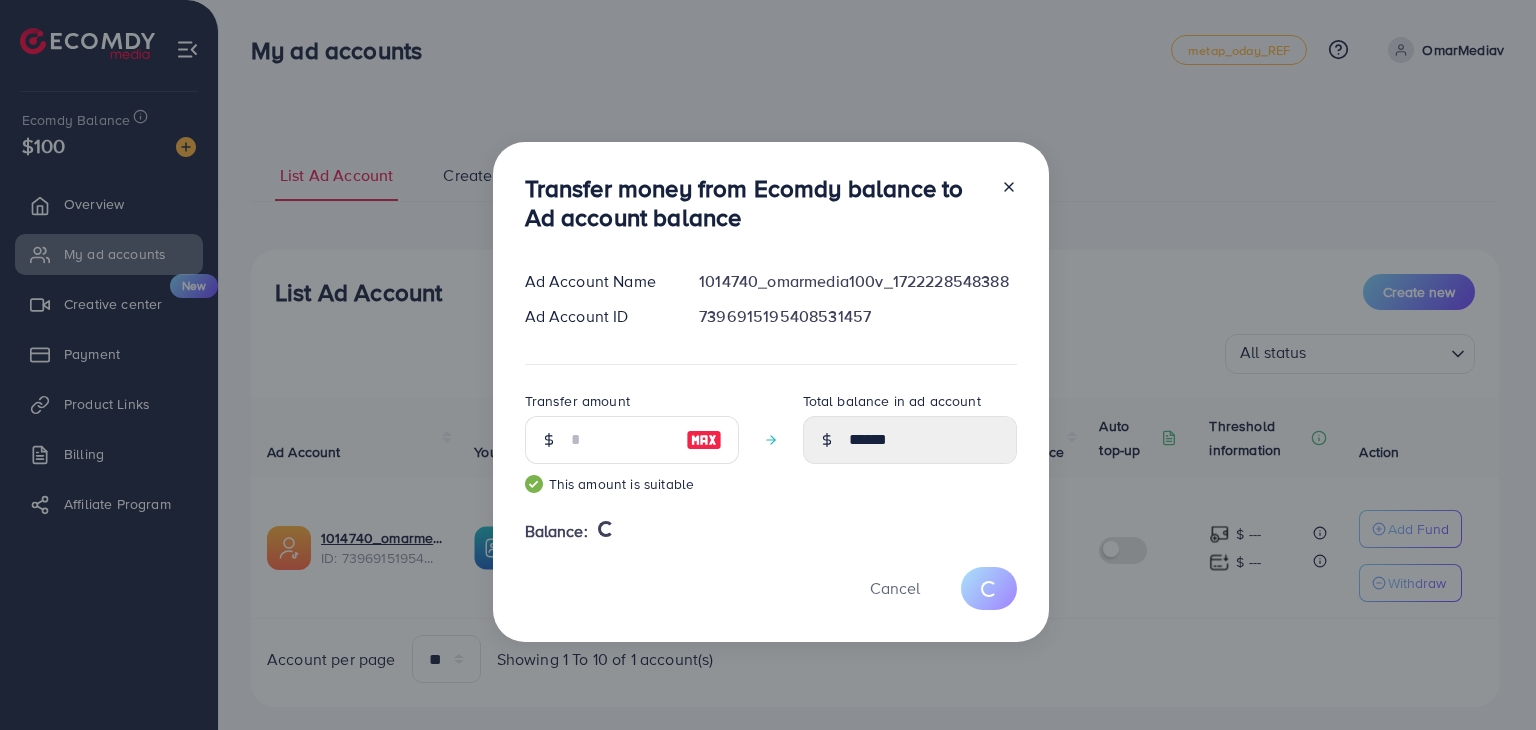 type 